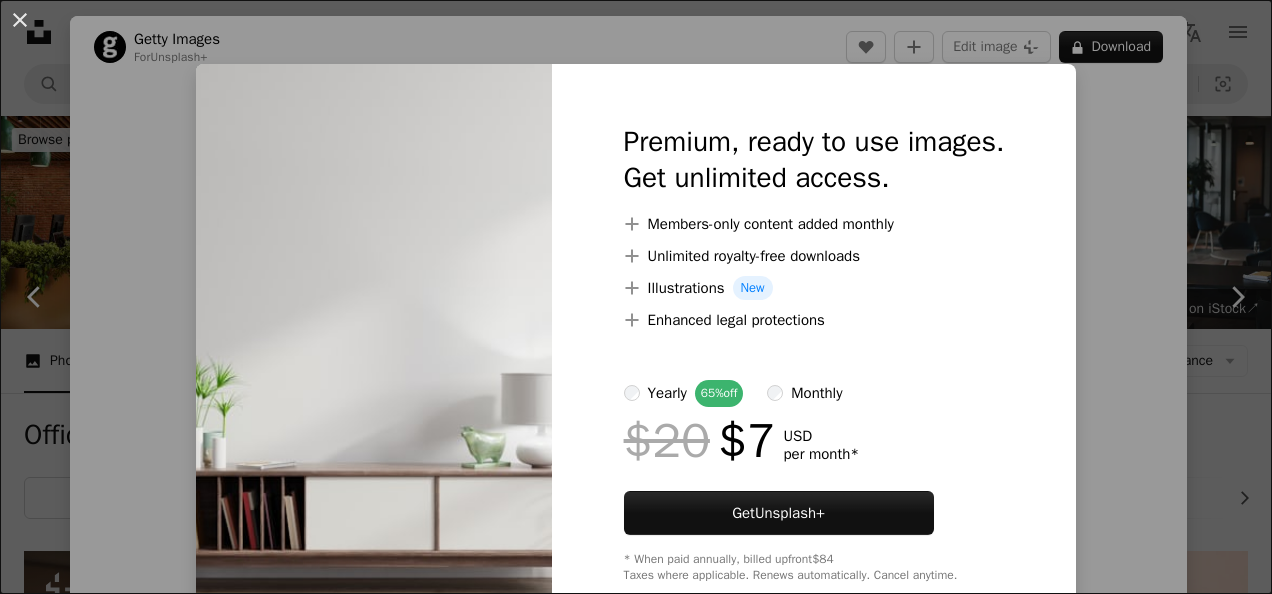 scroll, scrollTop: 1300, scrollLeft: 0, axis: vertical 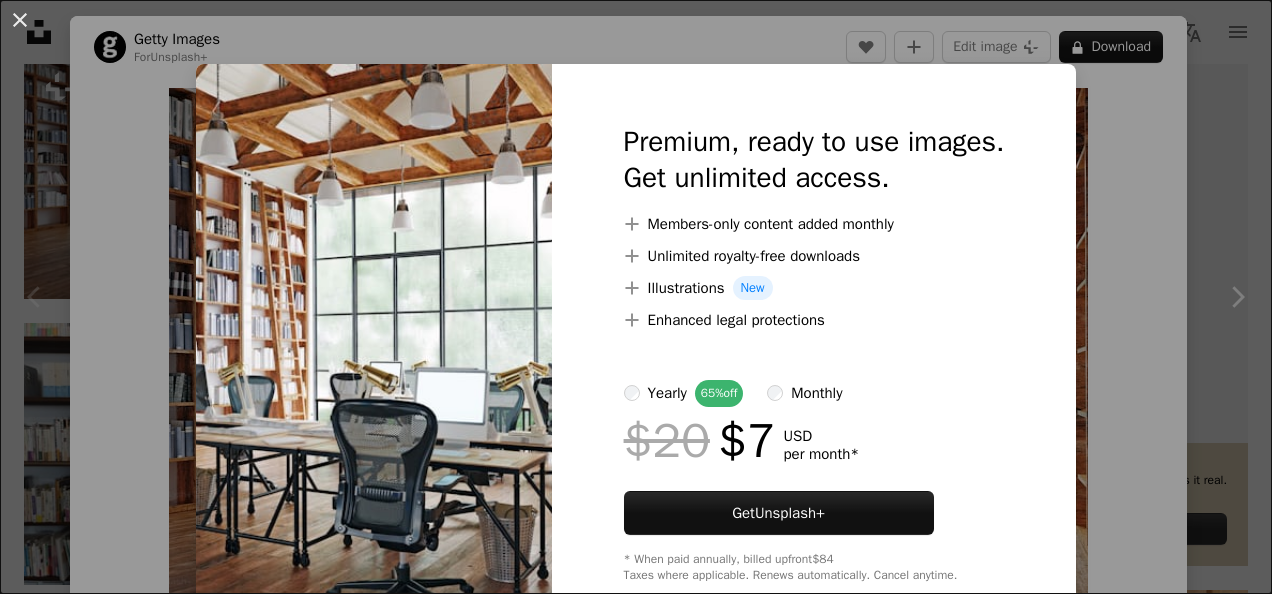 click on "An X shape" at bounding box center [20, 20] 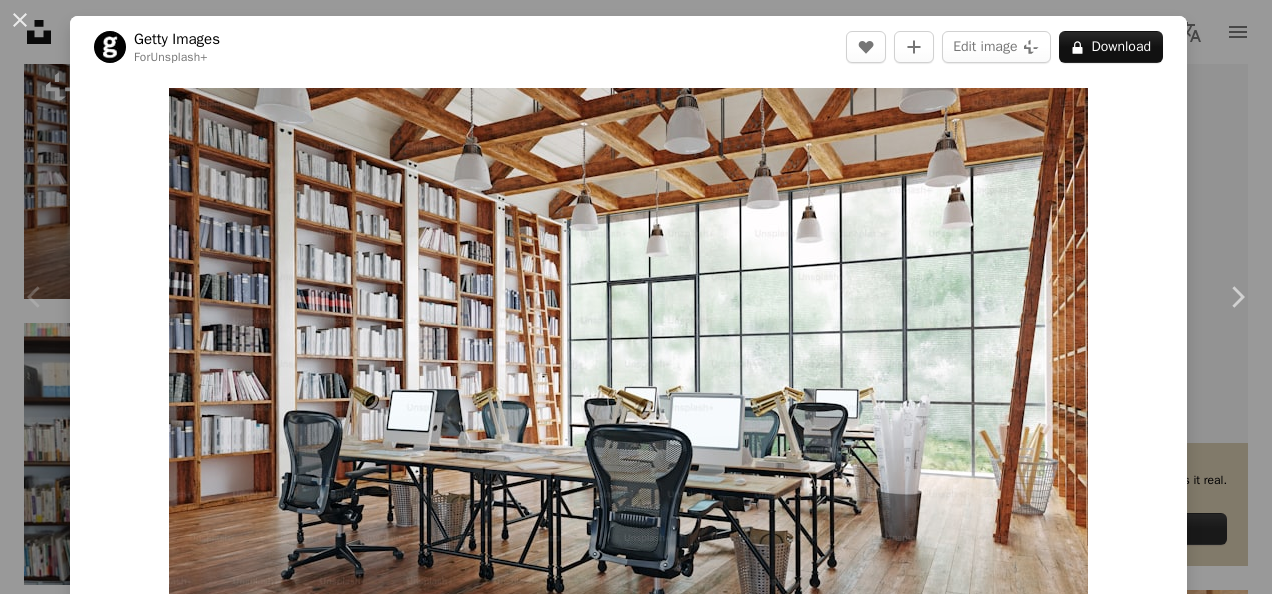 click on "An X shape" at bounding box center (20, 20) 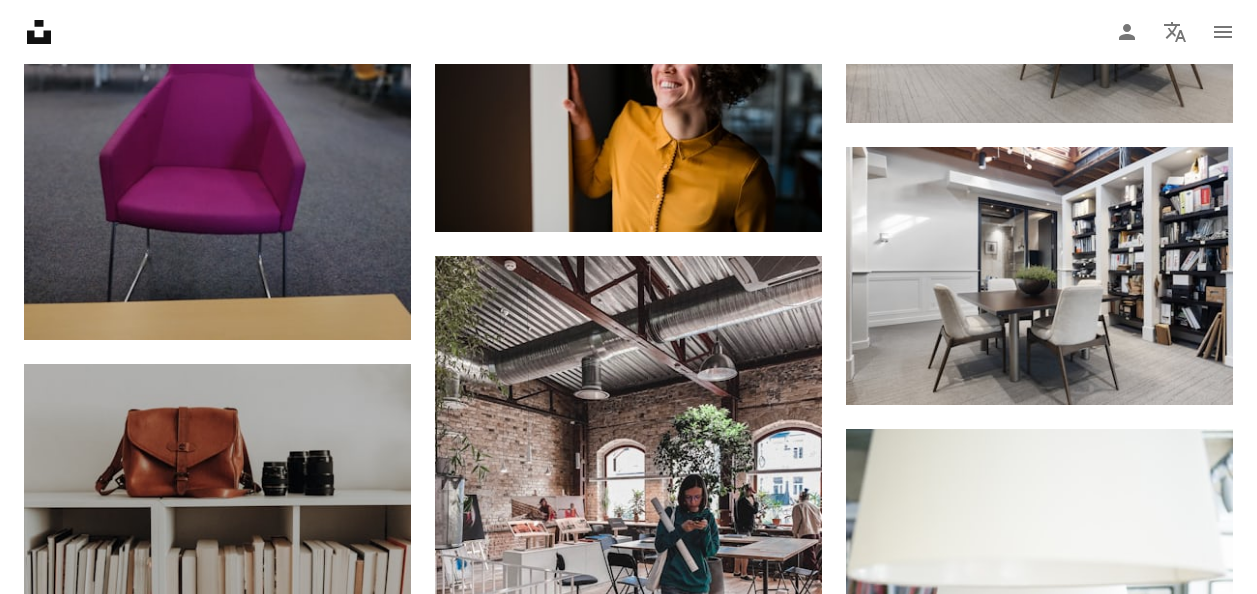 scroll, scrollTop: 2100, scrollLeft: 0, axis: vertical 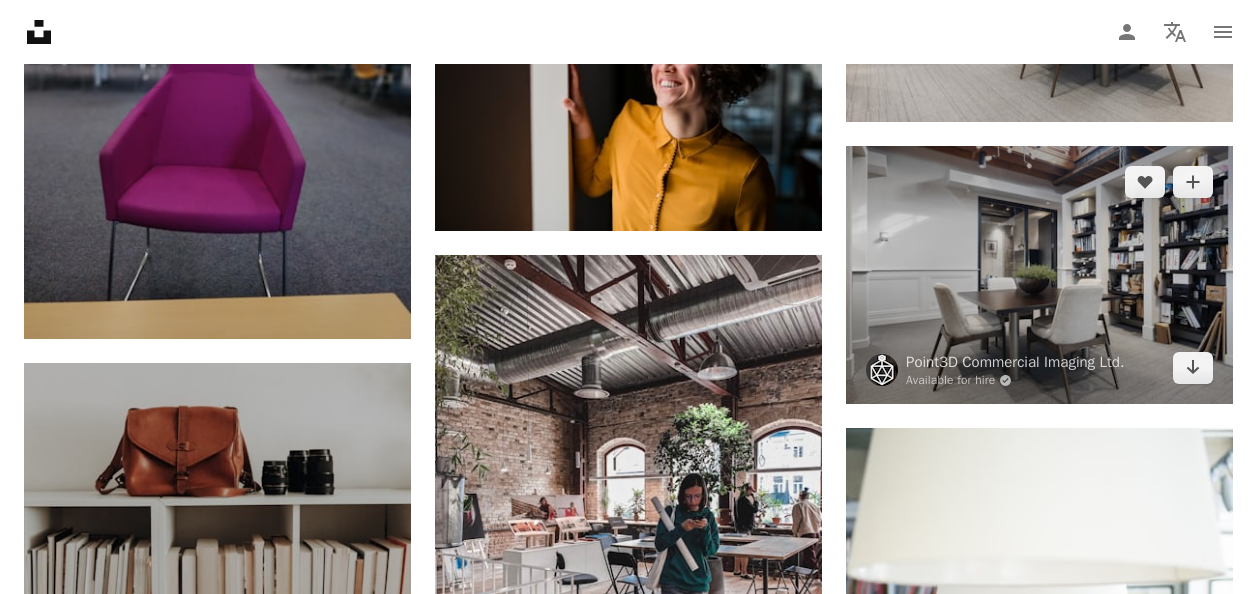 click at bounding box center (1039, 275) 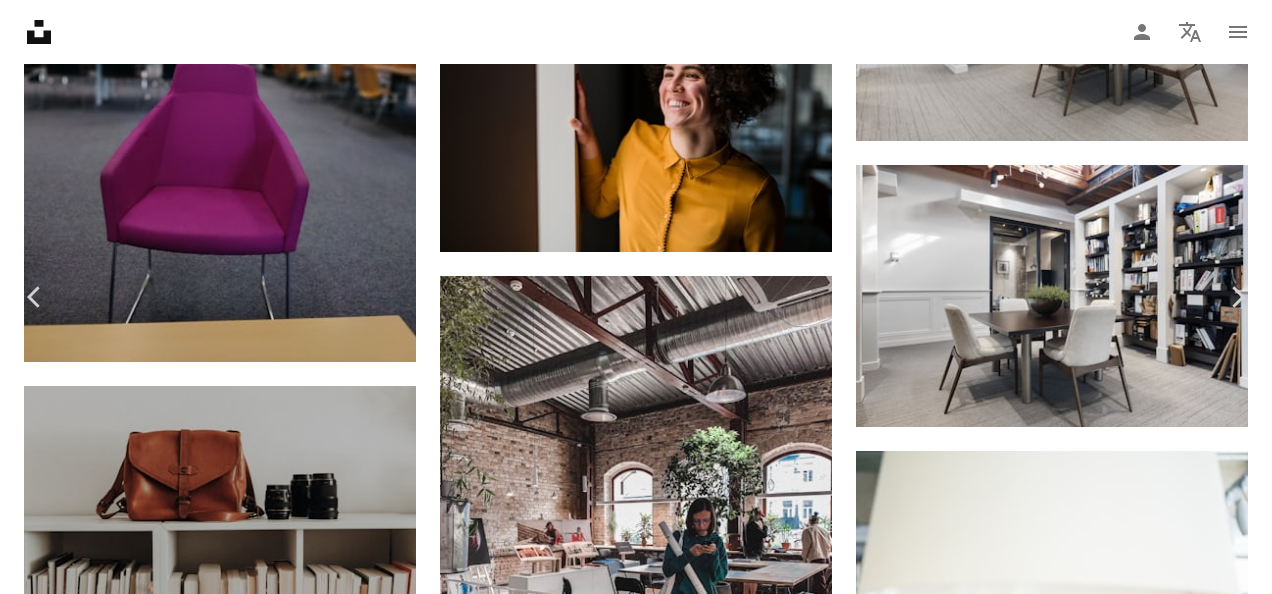 click on "Chevron down" 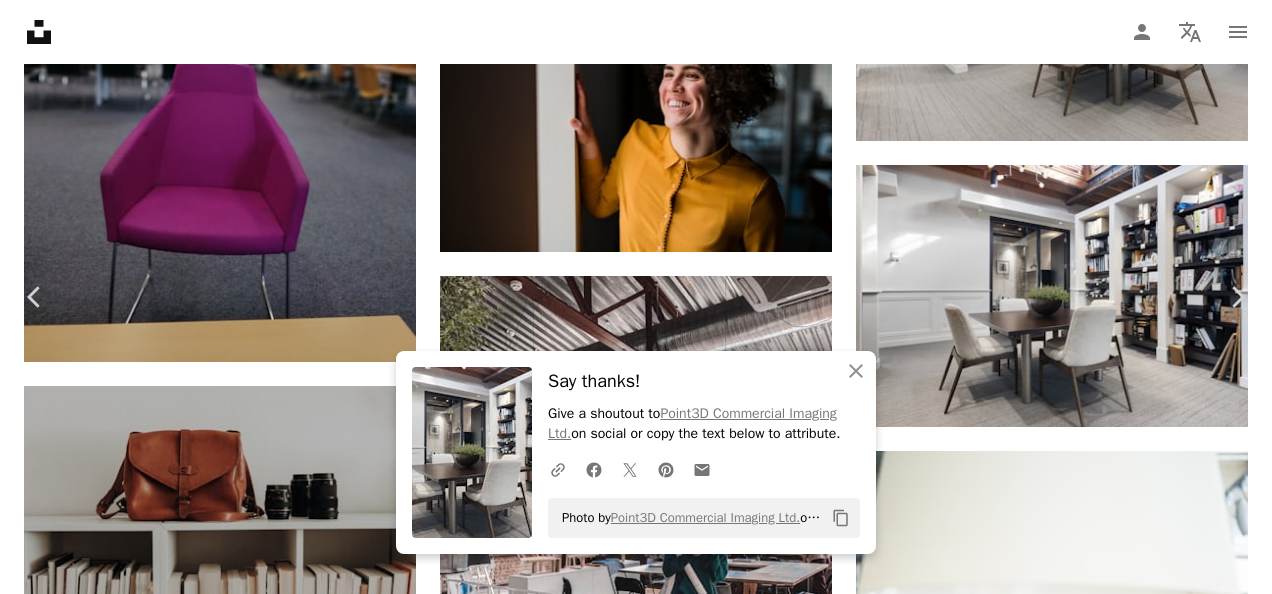 click on "An X shape" at bounding box center [20, 20] 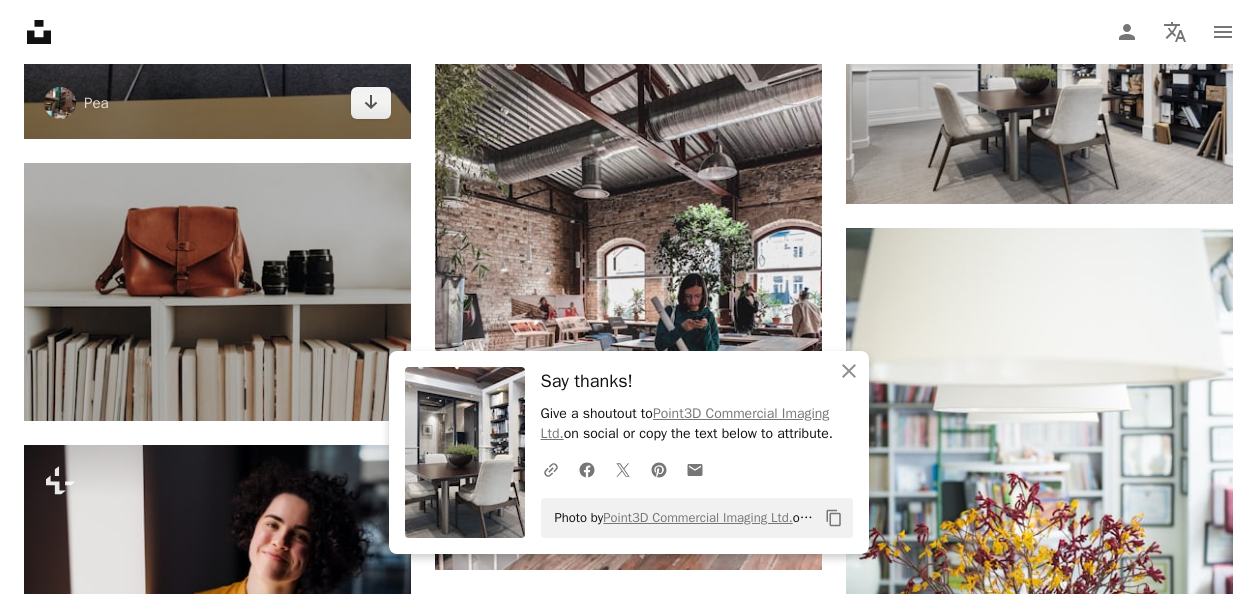 scroll, scrollTop: 2400, scrollLeft: 0, axis: vertical 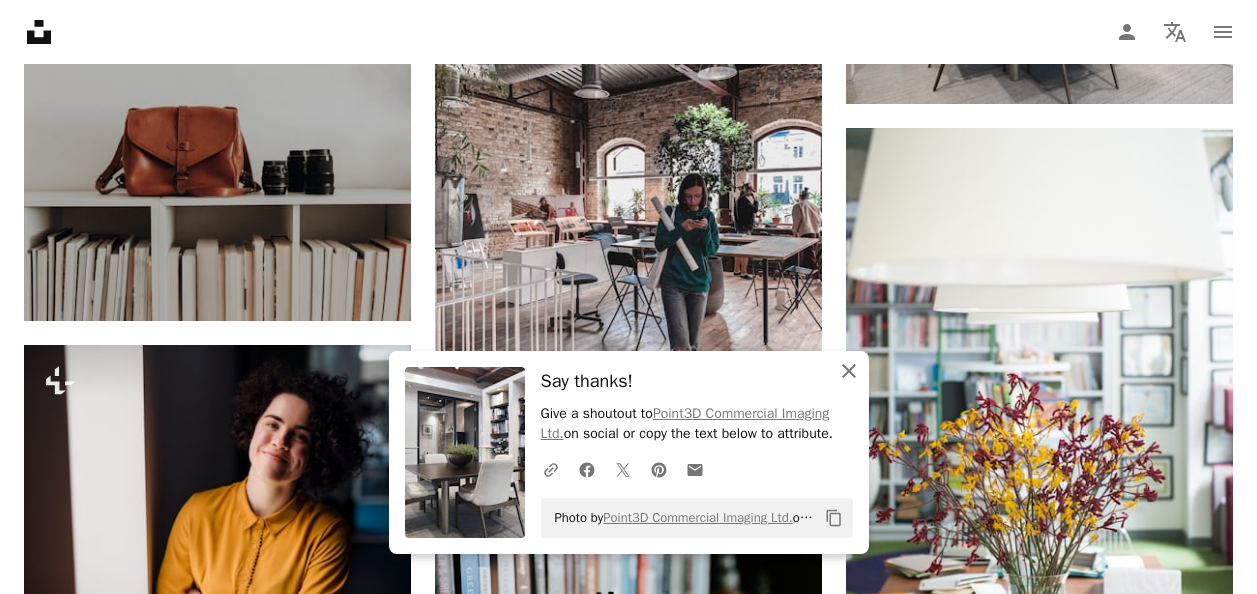 click on "An X shape" 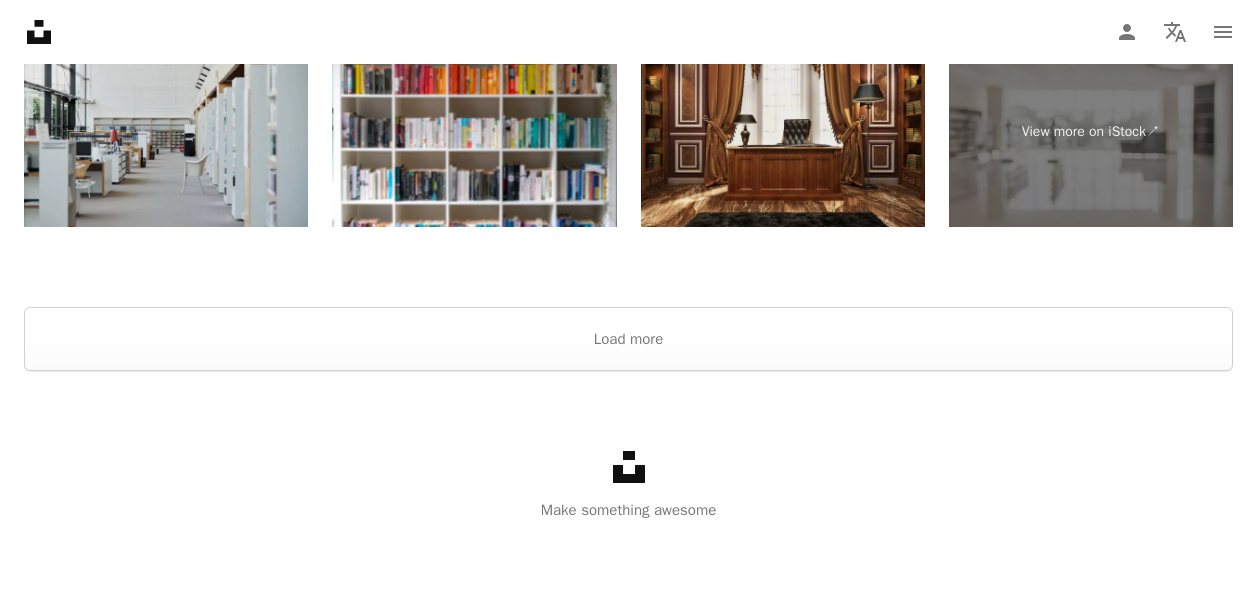 scroll, scrollTop: 6646, scrollLeft: 0, axis: vertical 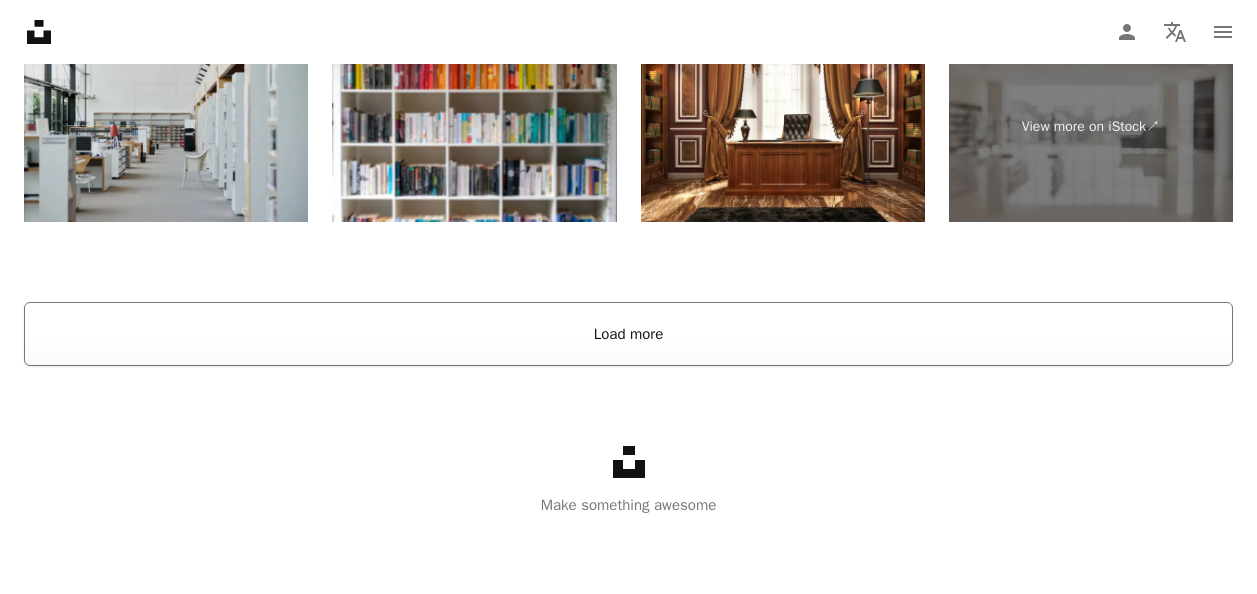click on "Load more" at bounding box center (628, 334) 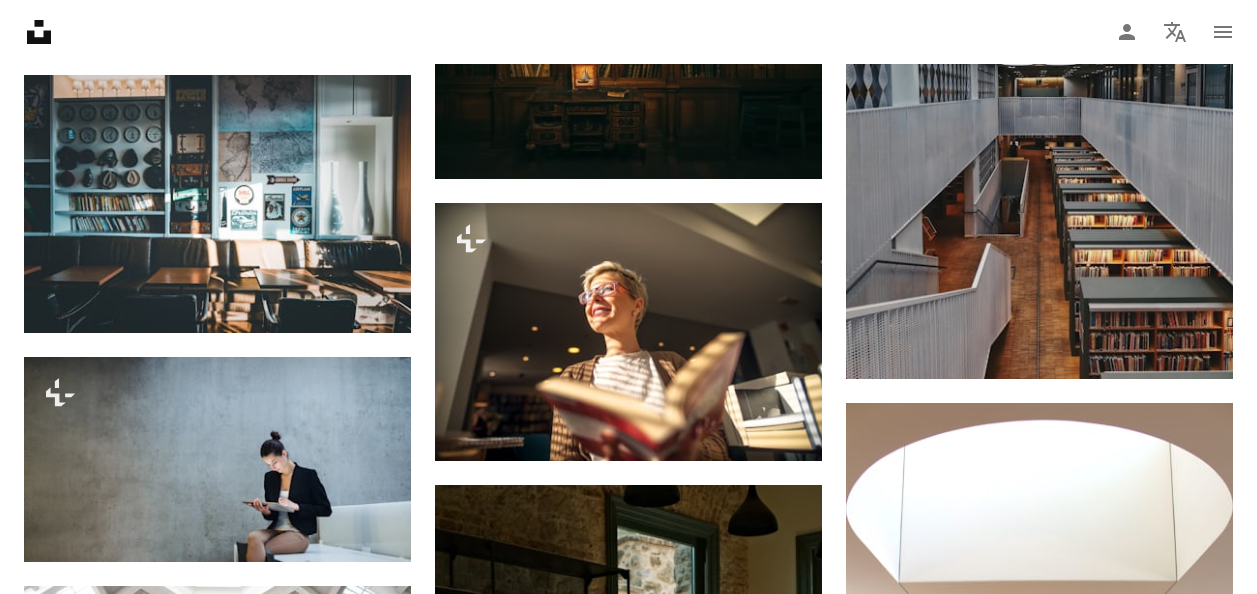 scroll, scrollTop: 15618, scrollLeft: 0, axis: vertical 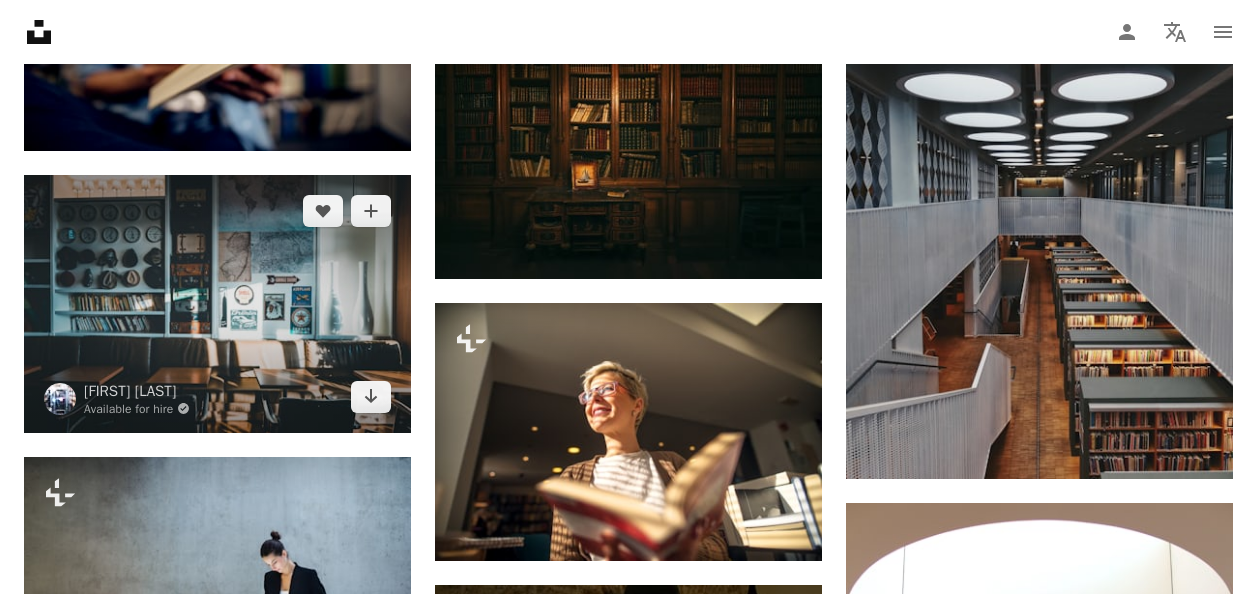 click at bounding box center (217, 304) 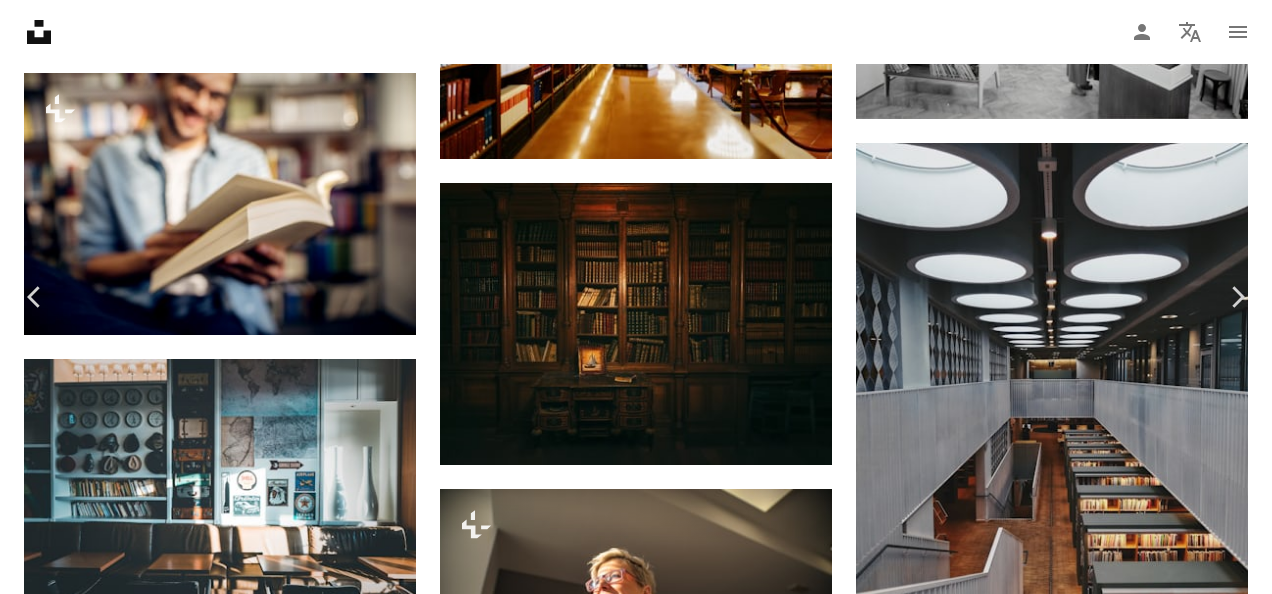 click on "Chevron down" 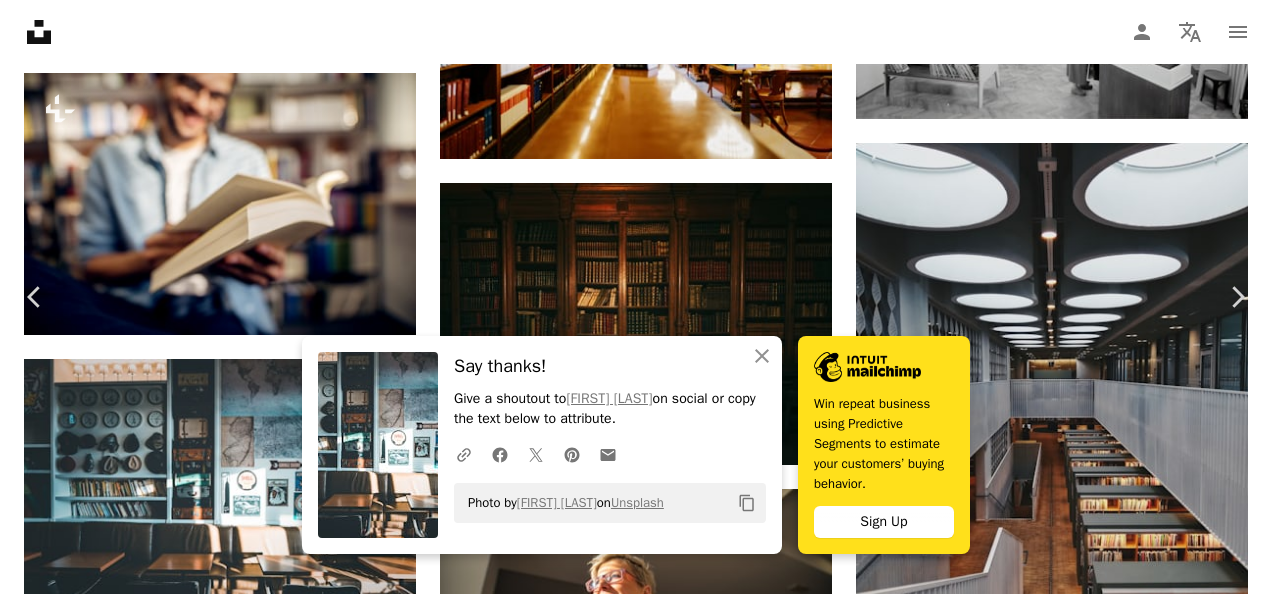 click on "An X shape" at bounding box center (20, 20) 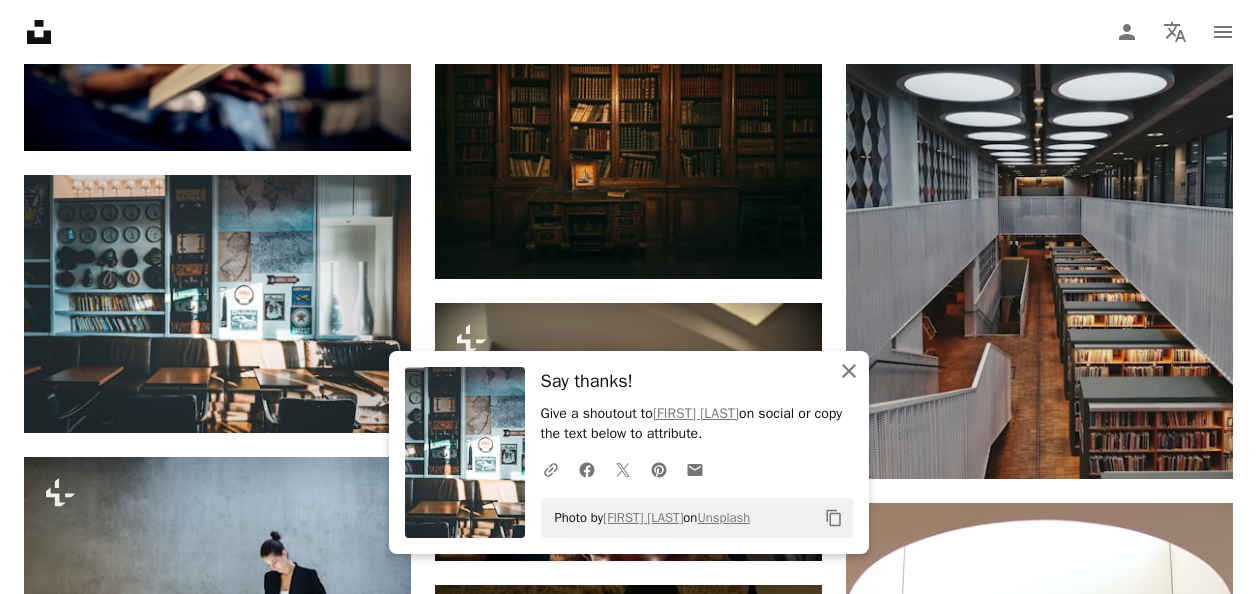 click on "An X shape" 